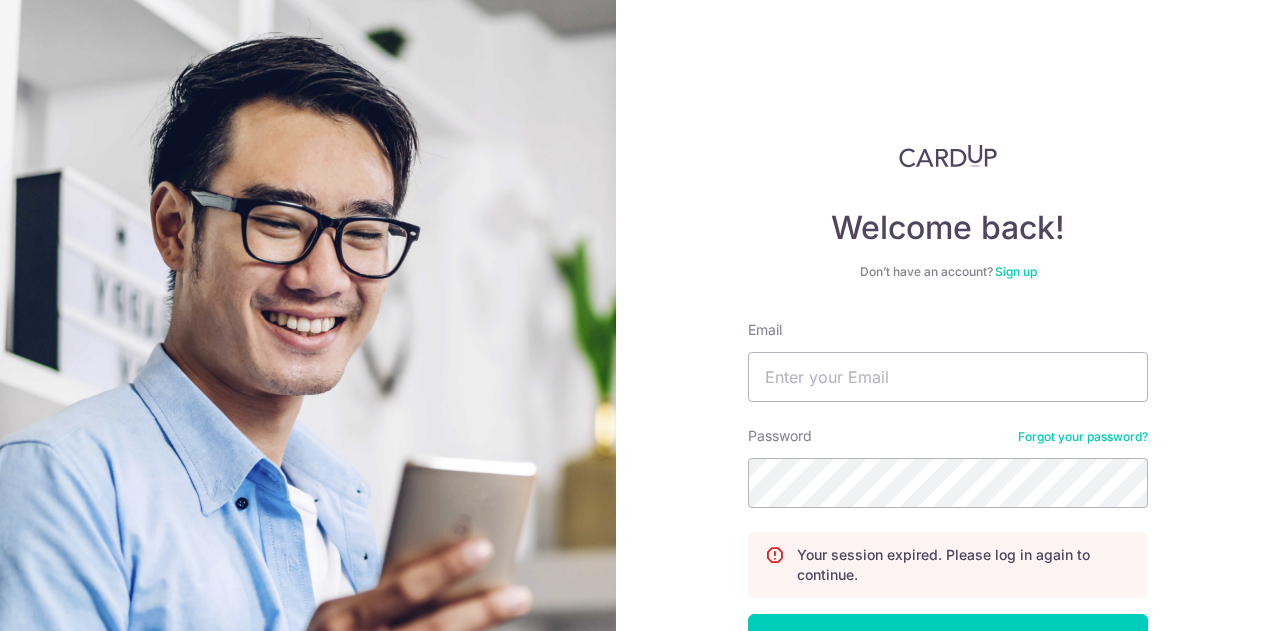 scroll, scrollTop: 0, scrollLeft: 0, axis: both 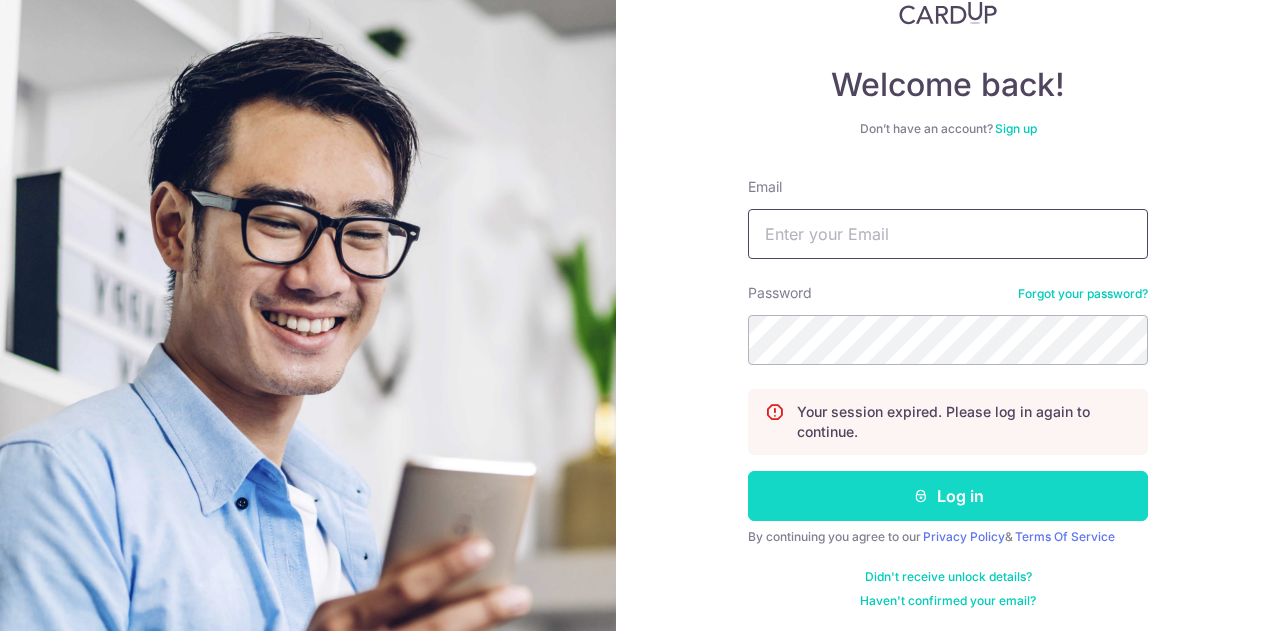 type on "[EMAIL]" 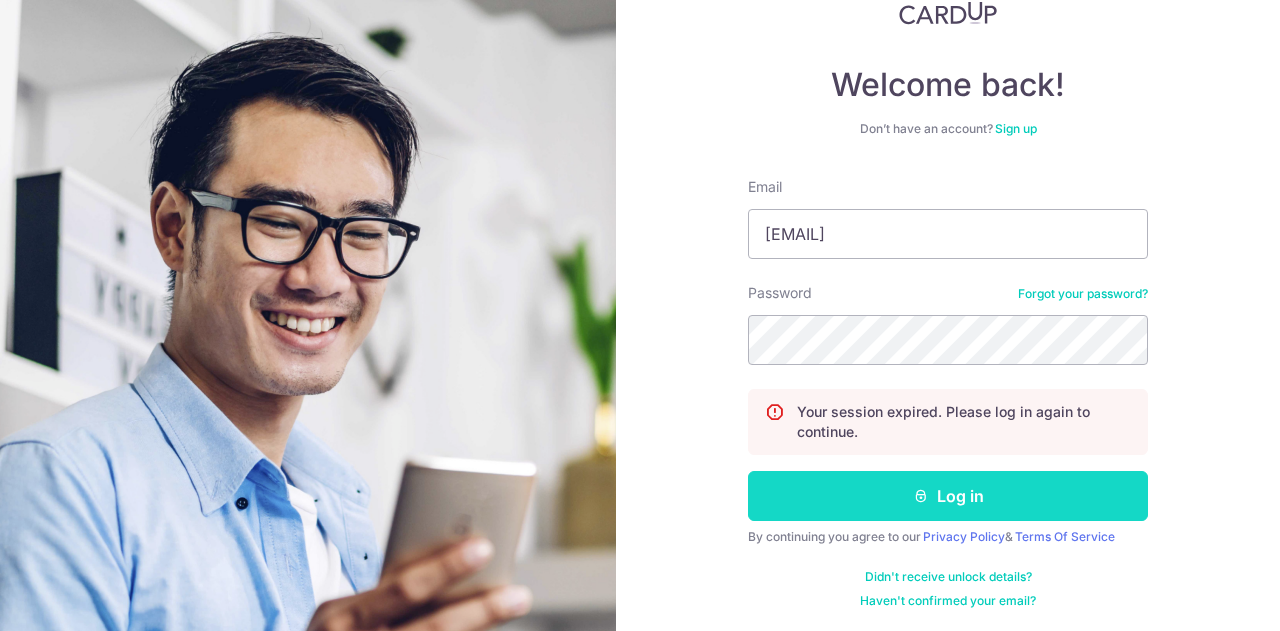 click on "Log in" at bounding box center [948, 496] 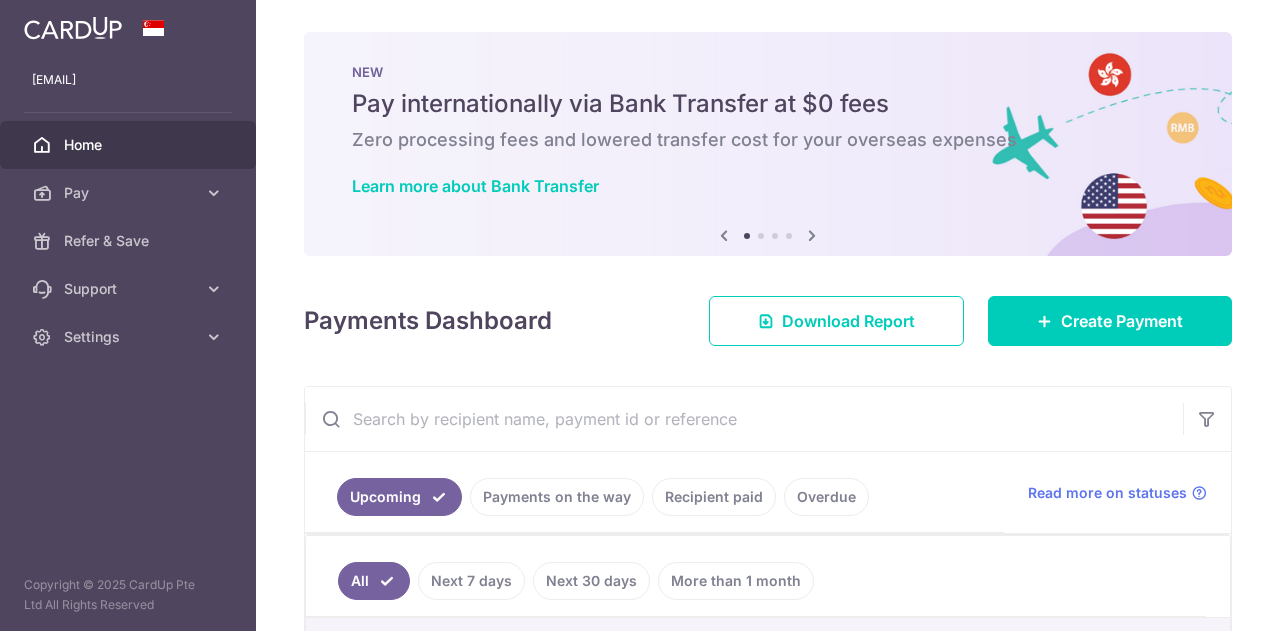 scroll, scrollTop: 0, scrollLeft: 0, axis: both 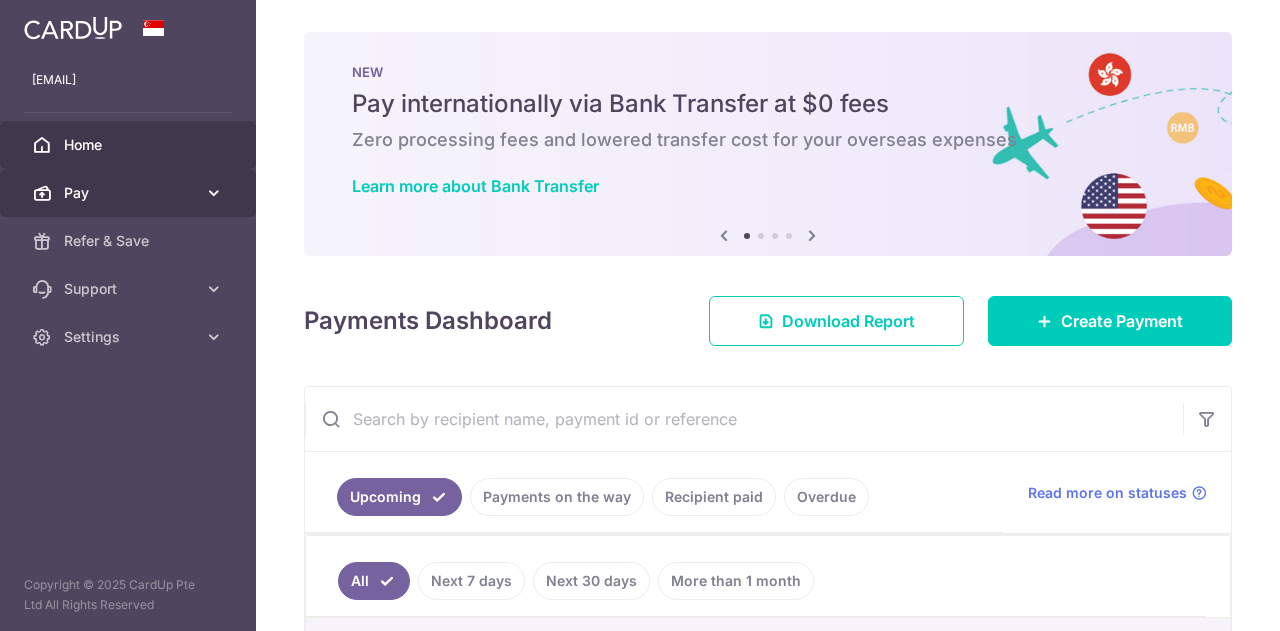 click on "Pay" at bounding box center (130, 193) 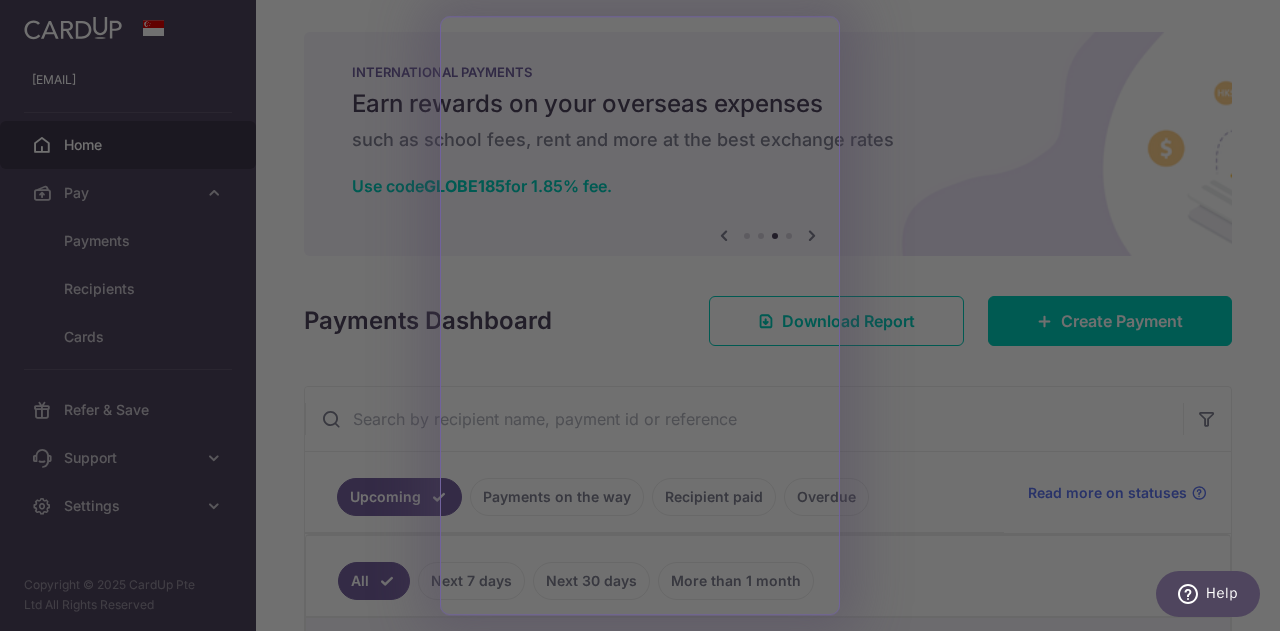 click at bounding box center (646, 318) 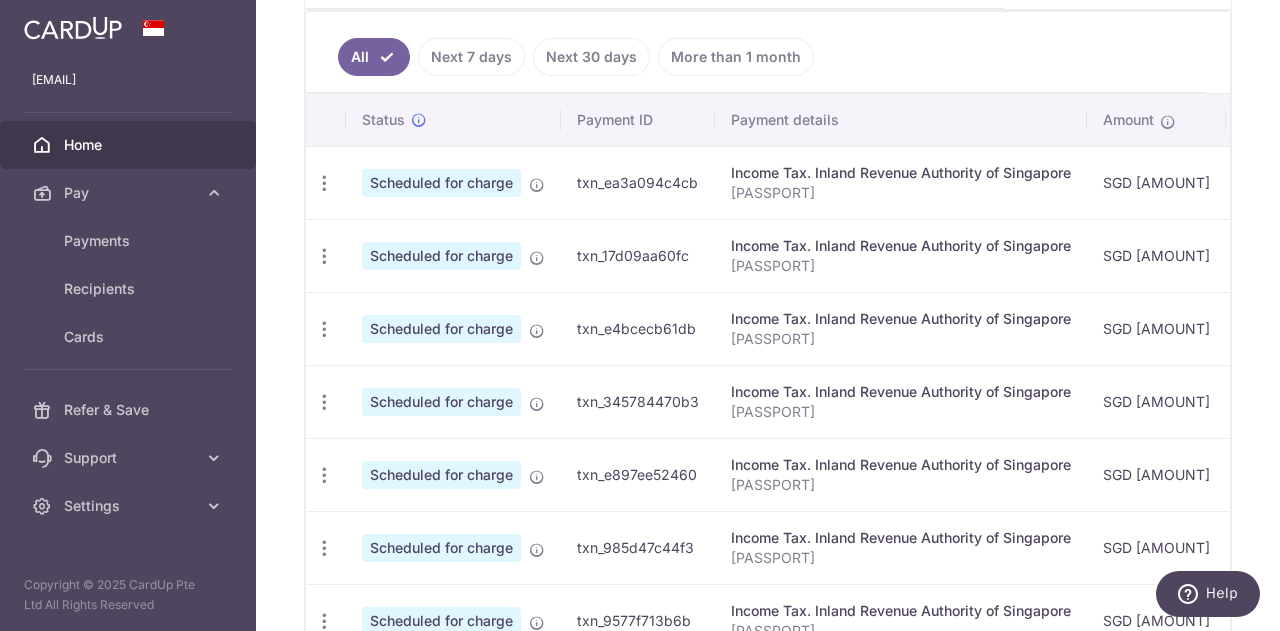 scroll, scrollTop: 525, scrollLeft: 0, axis: vertical 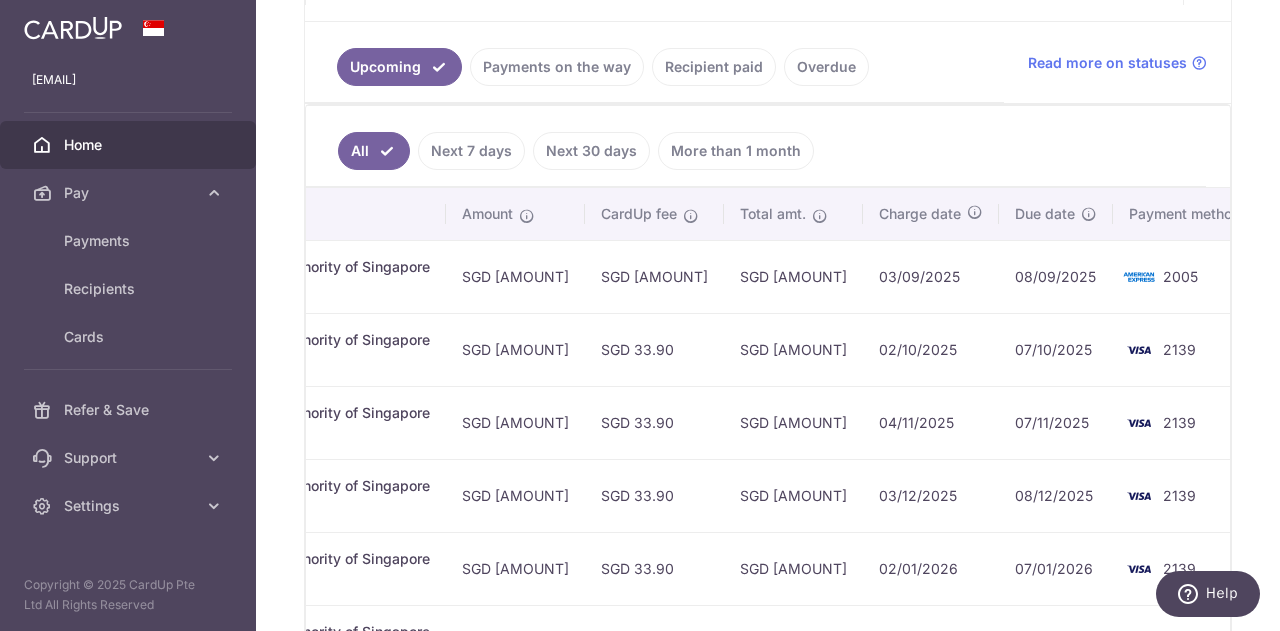 click at bounding box center [1139, 277] 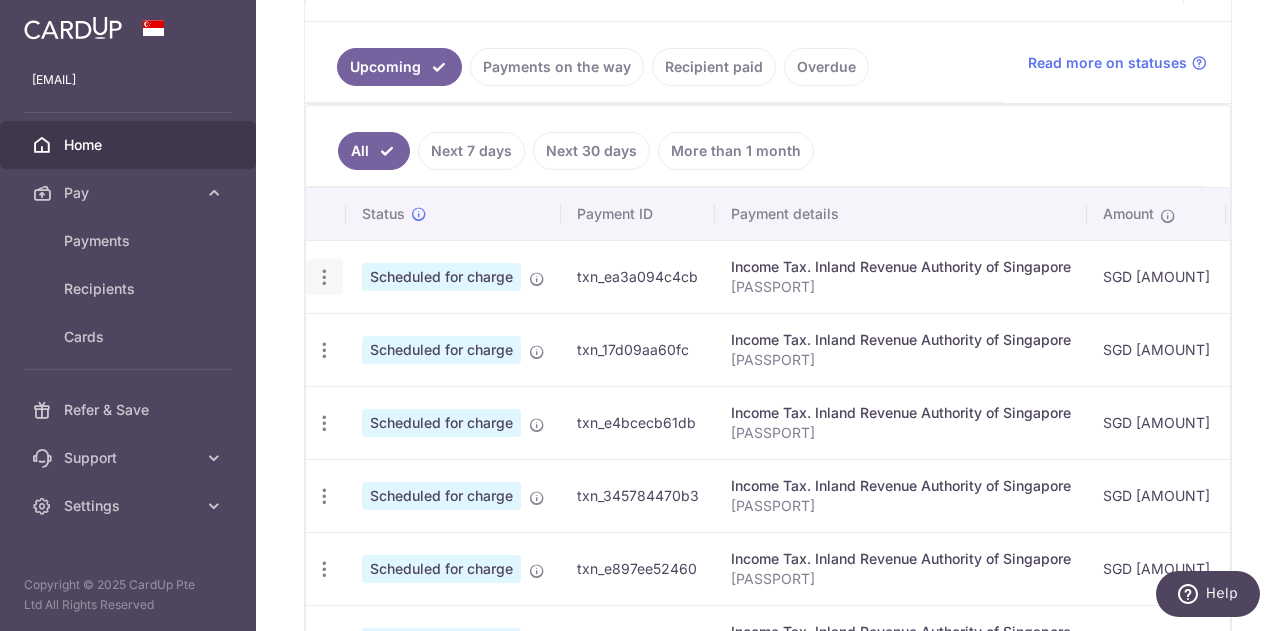 click at bounding box center (324, 277) 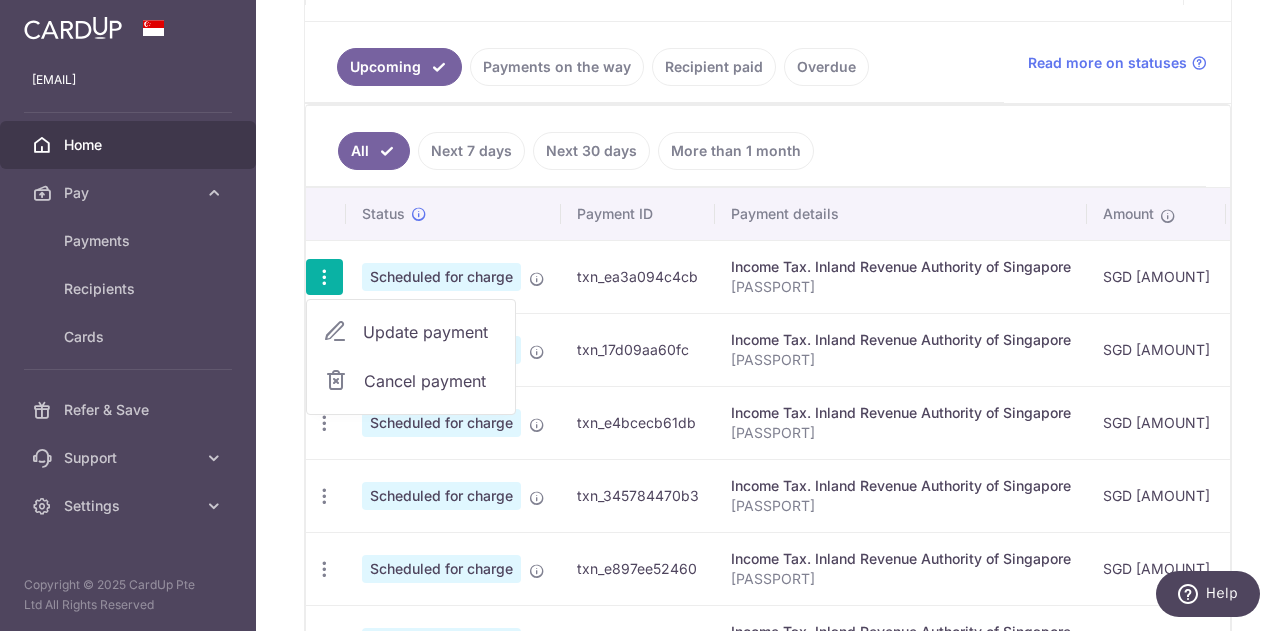 click on "Update payment" at bounding box center (431, 332) 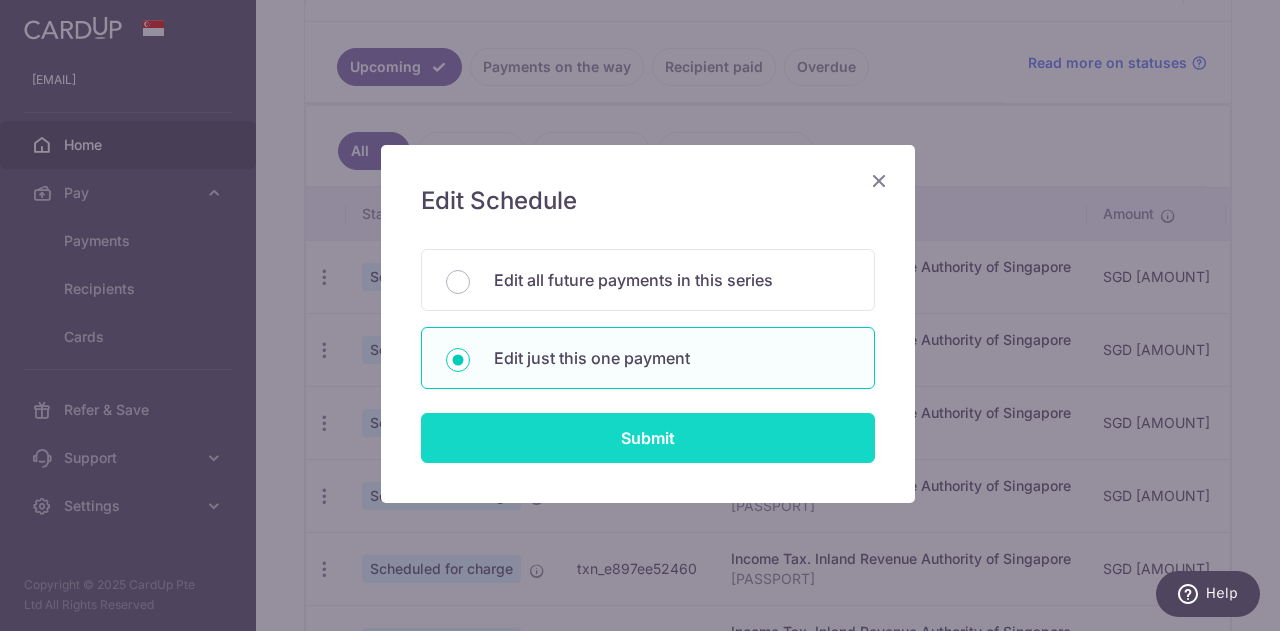 click on "Submit" at bounding box center (648, 438) 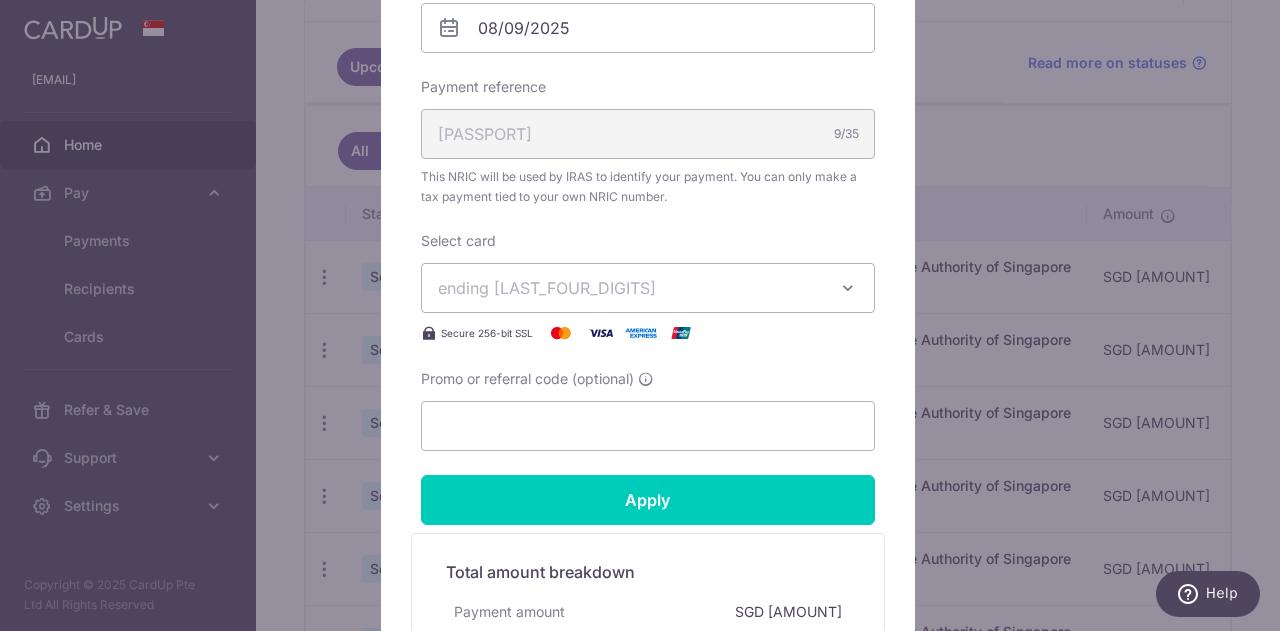 scroll, scrollTop: 681, scrollLeft: 0, axis: vertical 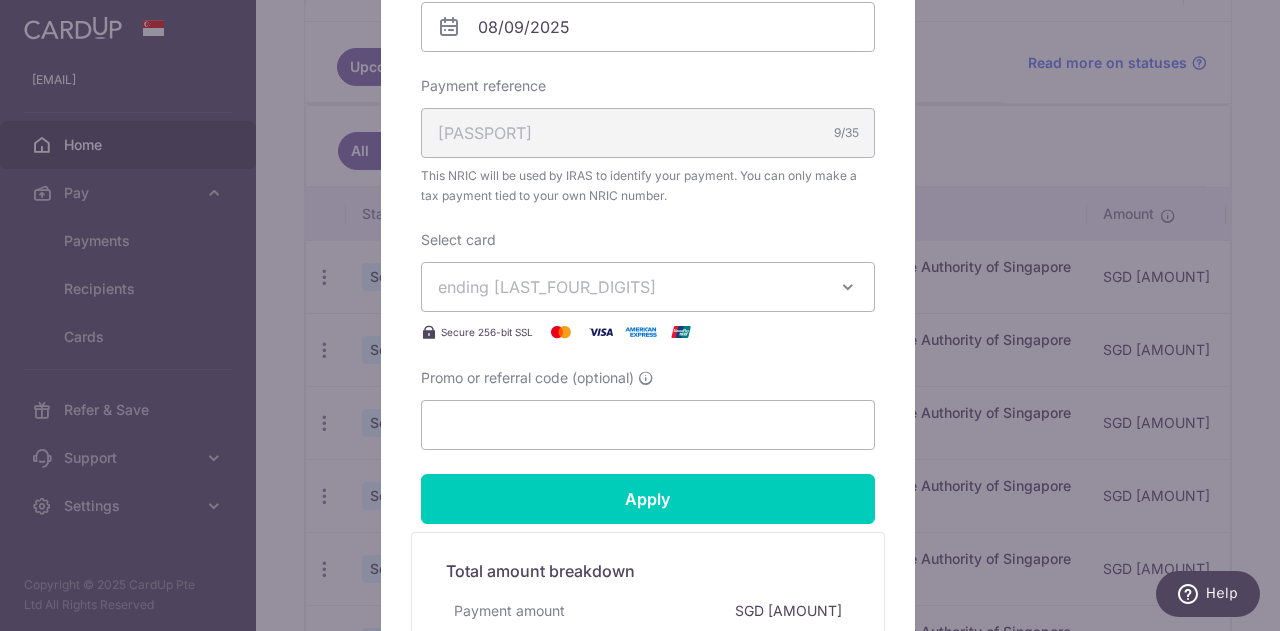 click on "ending 2005" at bounding box center [648, 287] 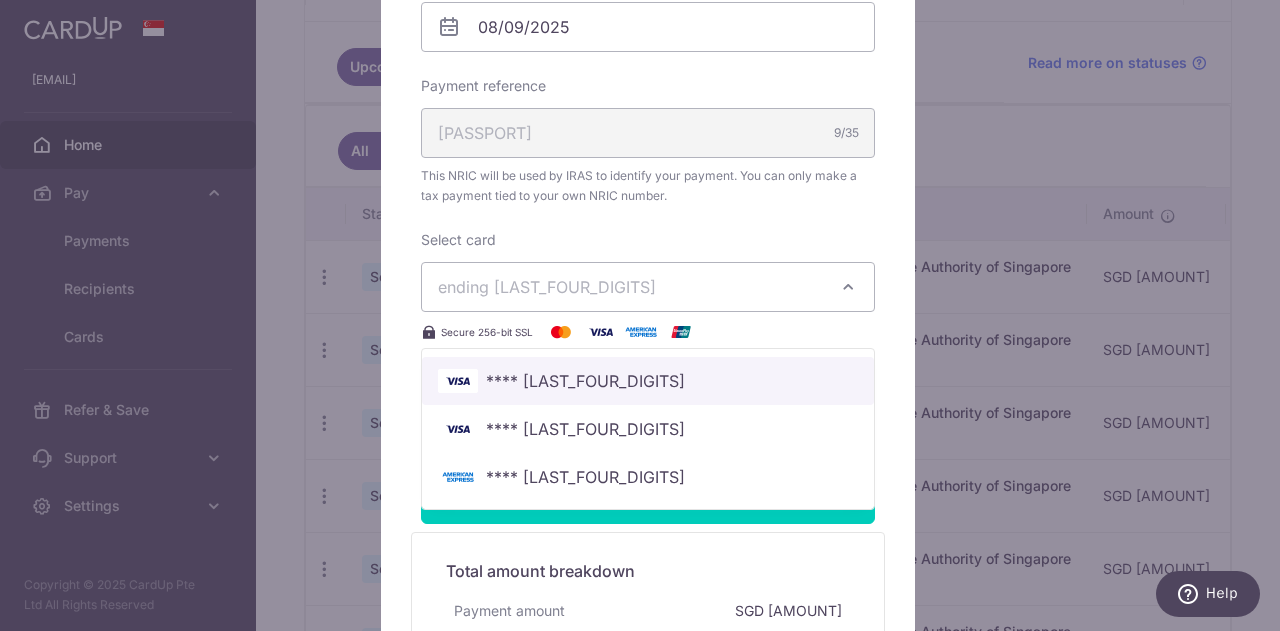 click on "**** [LAST_FOUR]" at bounding box center (585, 381) 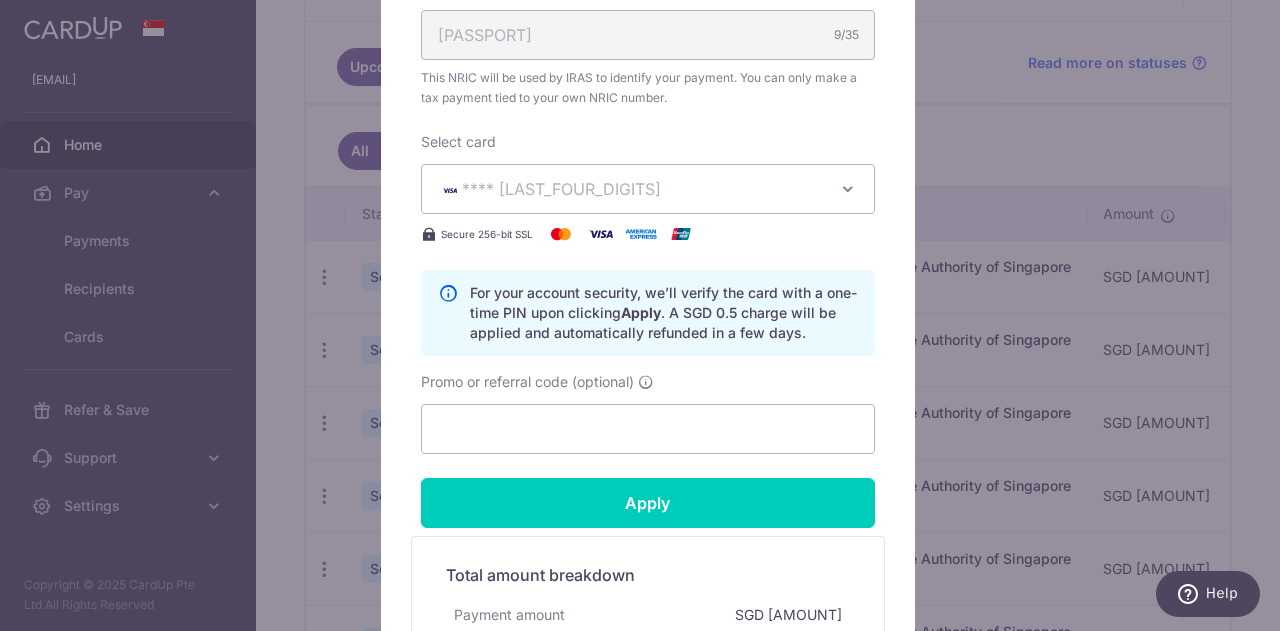 scroll, scrollTop: 781, scrollLeft: 0, axis: vertical 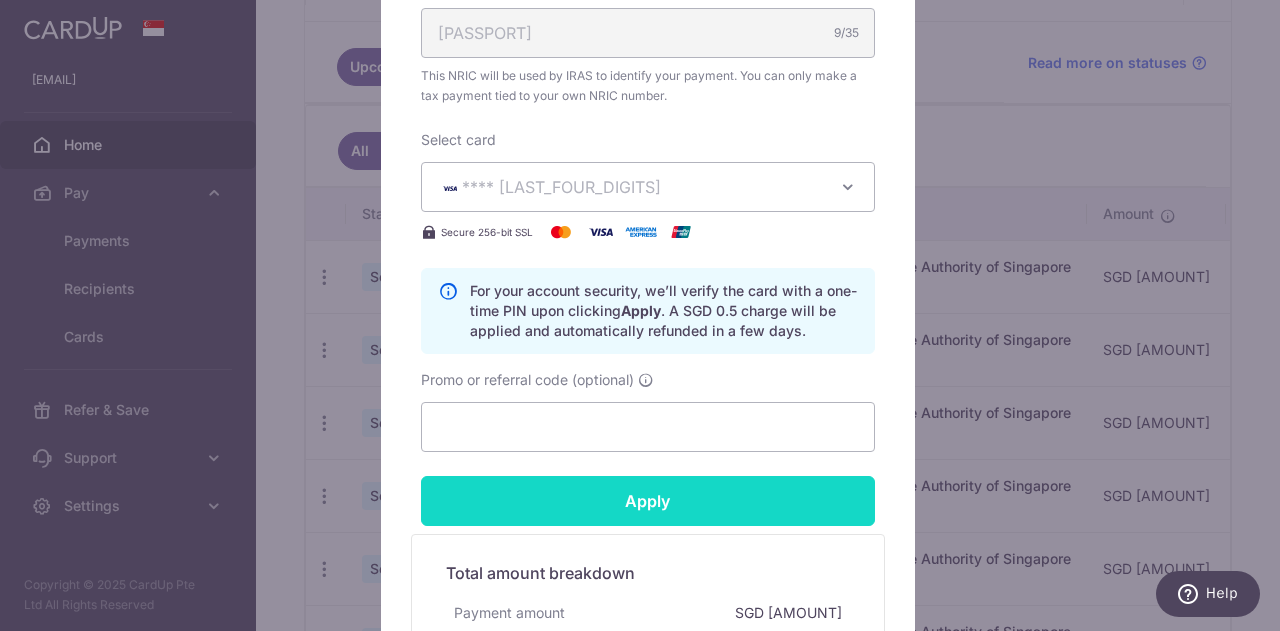 click on "Apply" at bounding box center [648, 501] 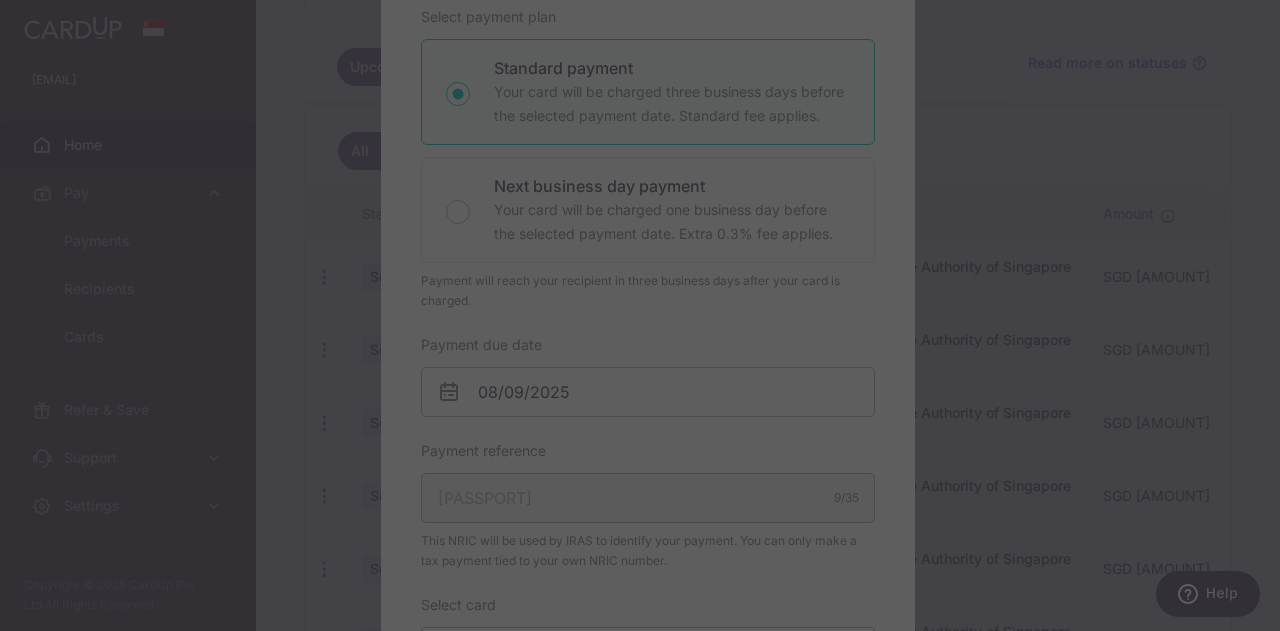 scroll, scrollTop: 332, scrollLeft: 0, axis: vertical 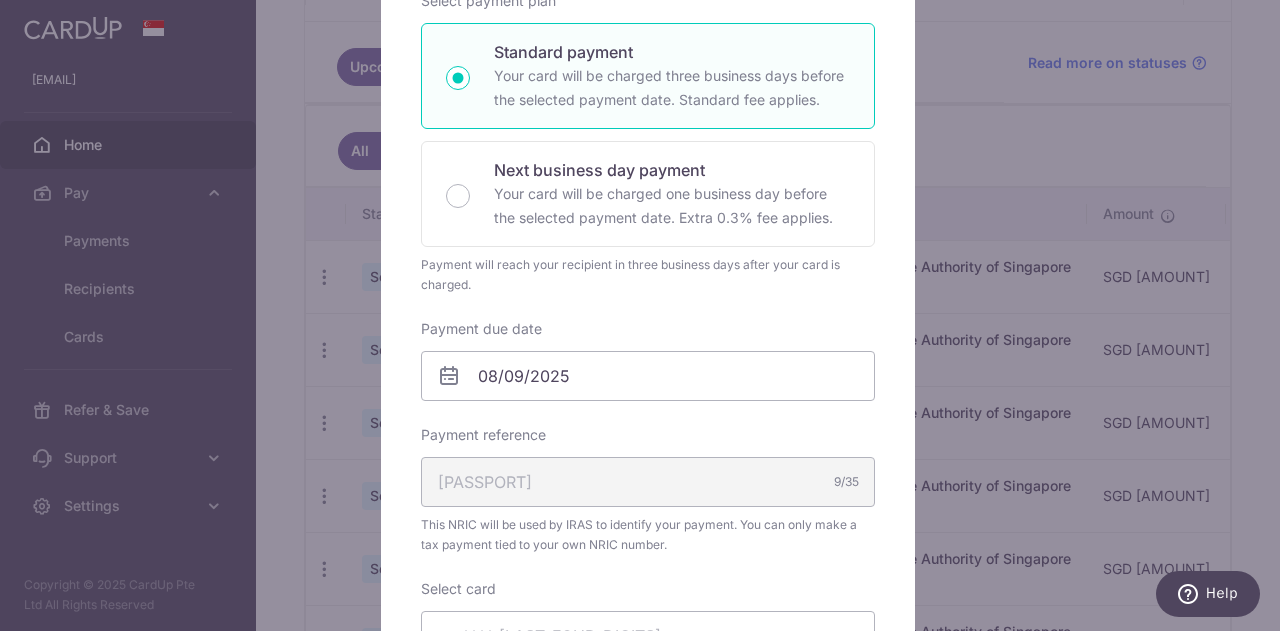type on "Successfully Applied" 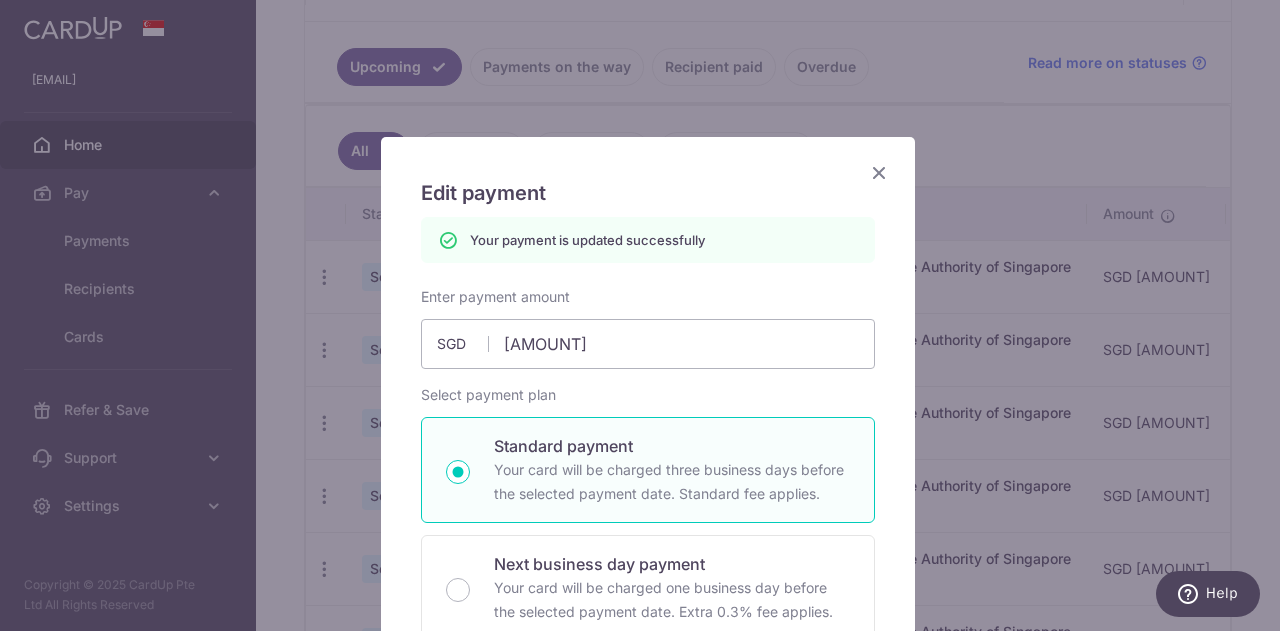 scroll, scrollTop: 0, scrollLeft: 0, axis: both 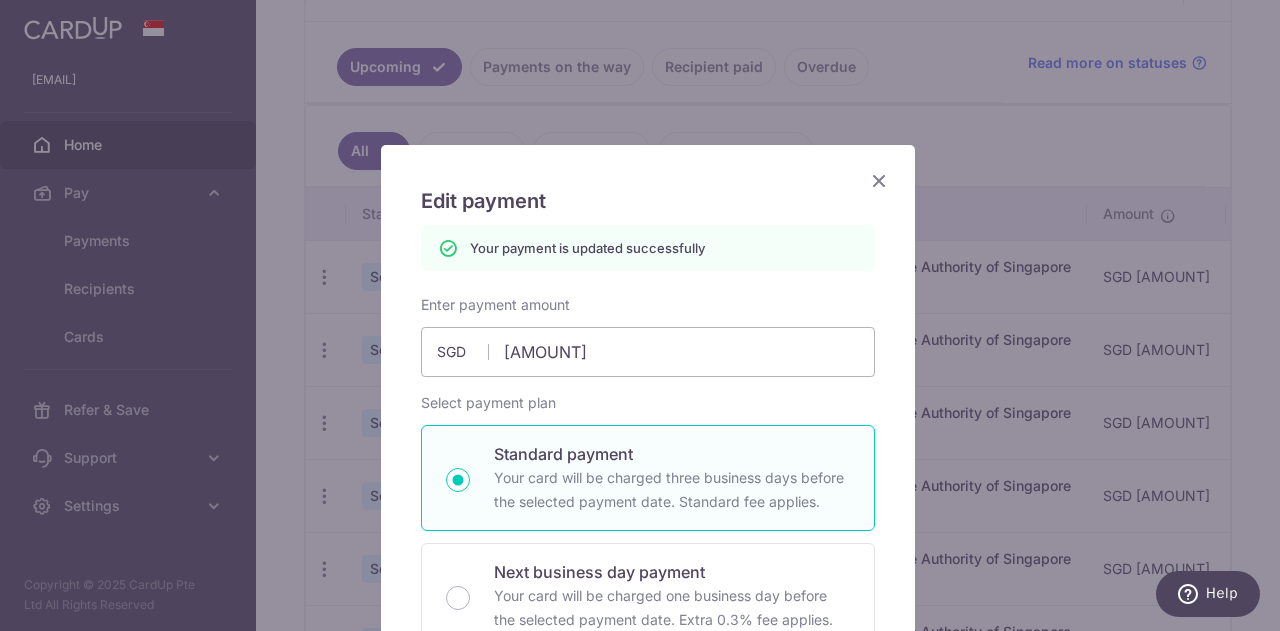 click at bounding box center (879, 180) 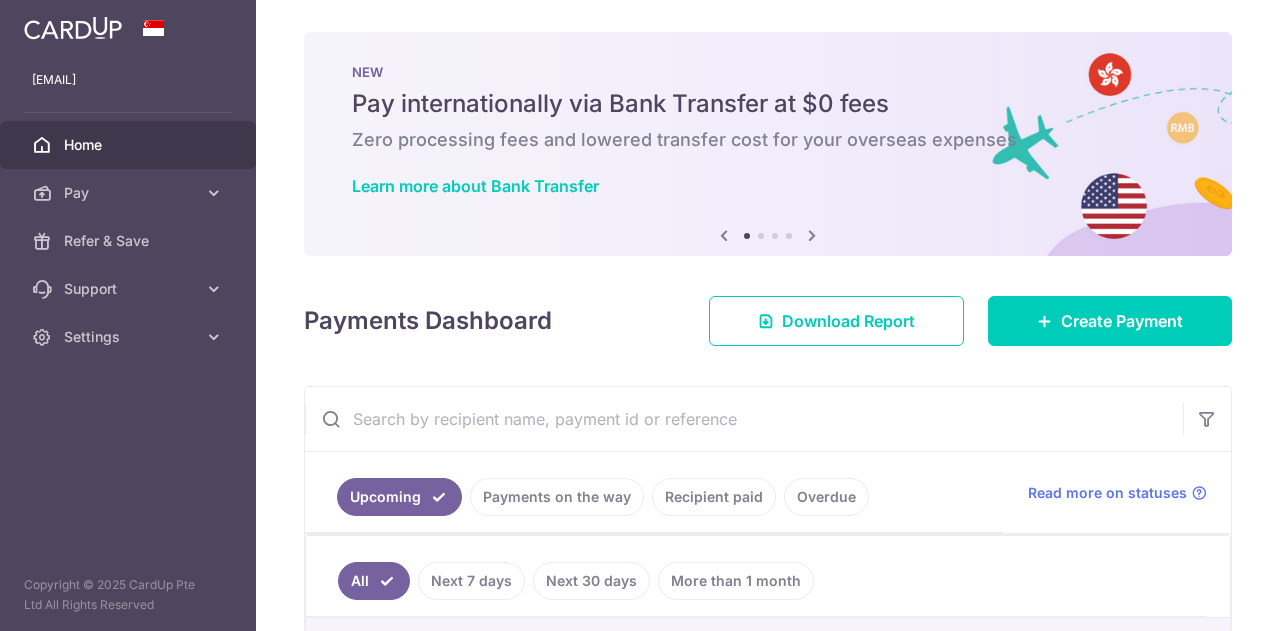 scroll, scrollTop: 0, scrollLeft: 0, axis: both 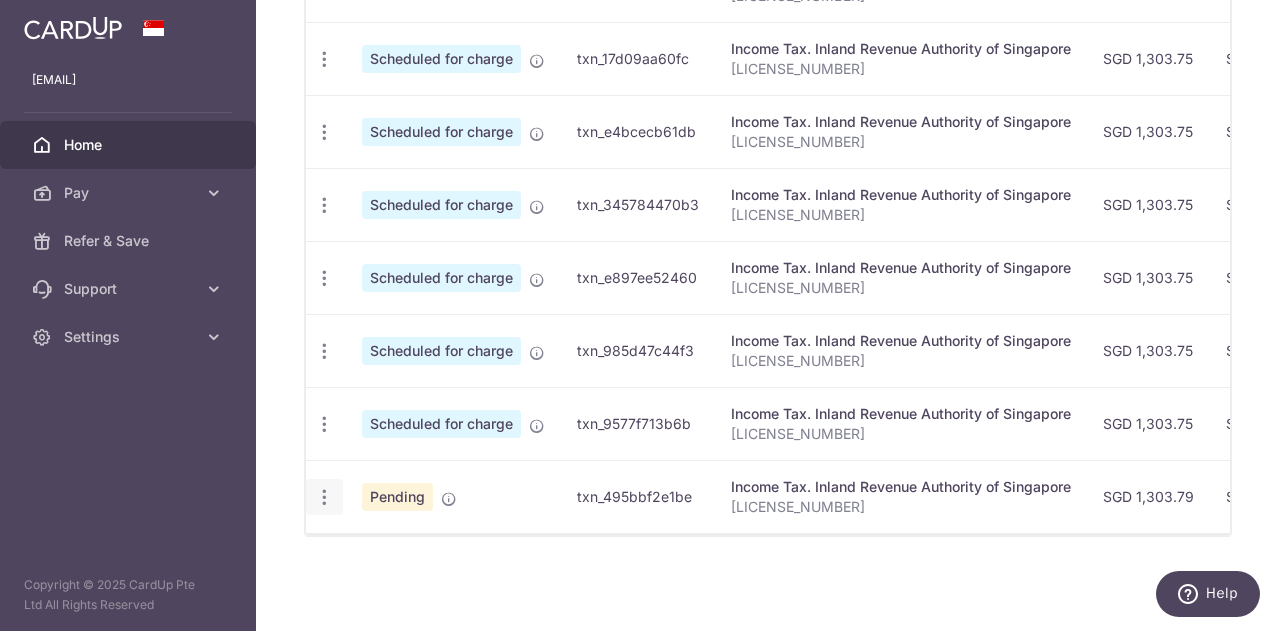 click at bounding box center (324, -14) 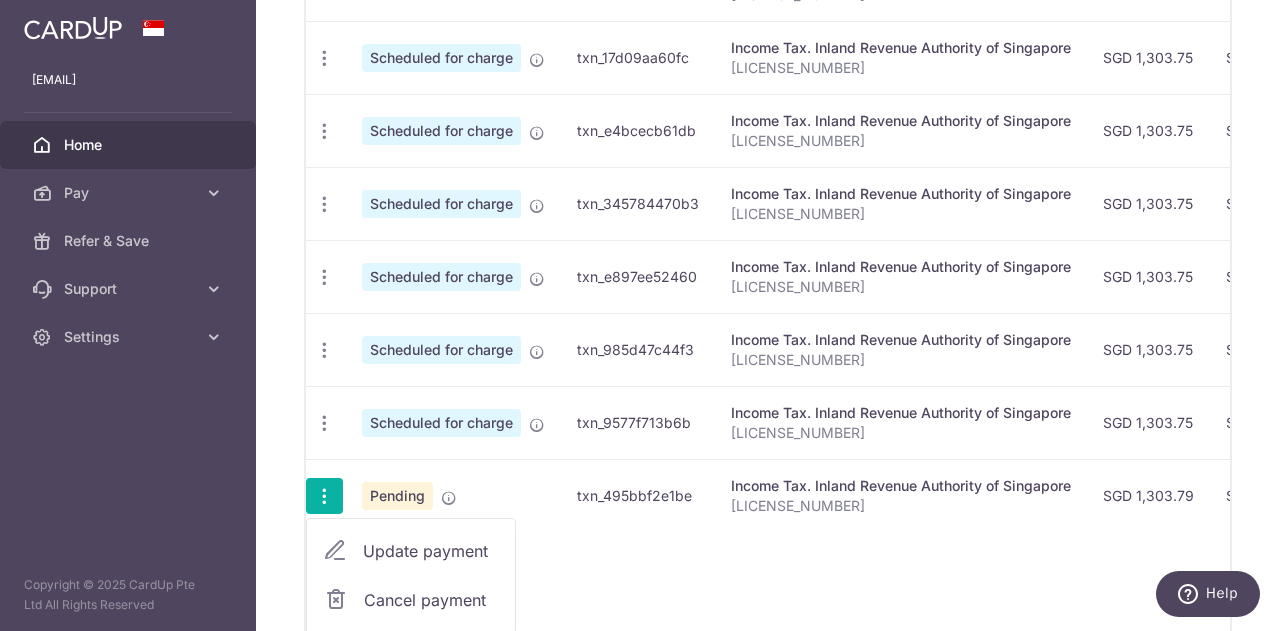 click on "Update payment" at bounding box center (431, 551) 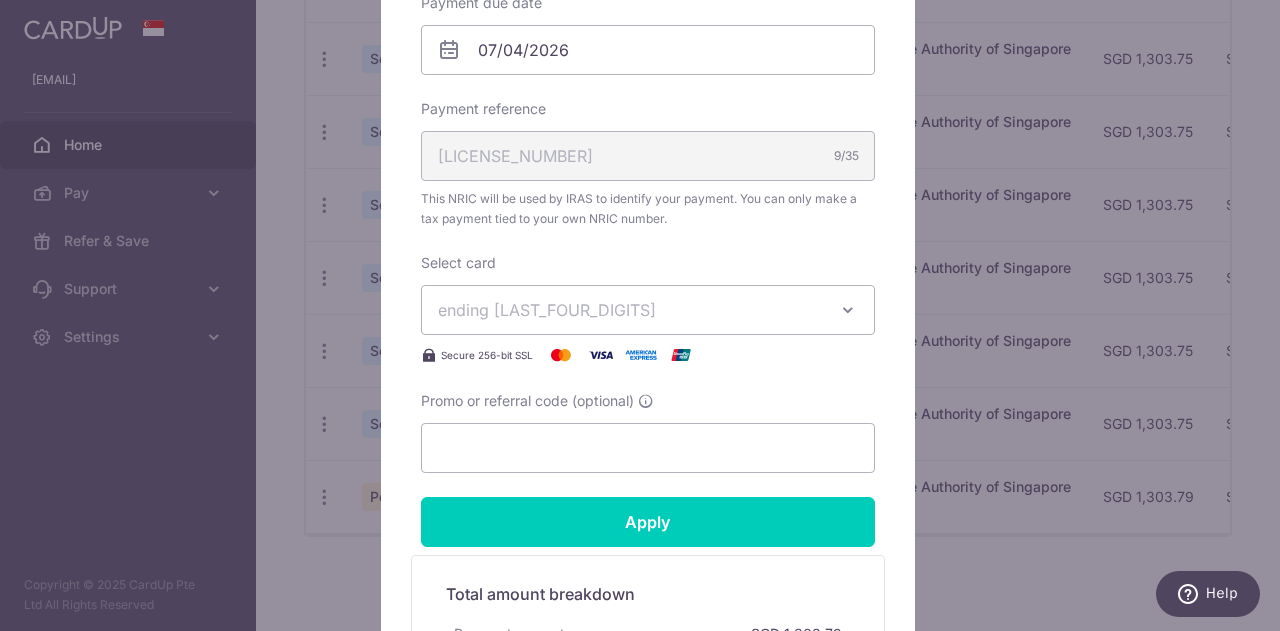 scroll, scrollTop: 659, scrollLeft: 0, axis: vertical 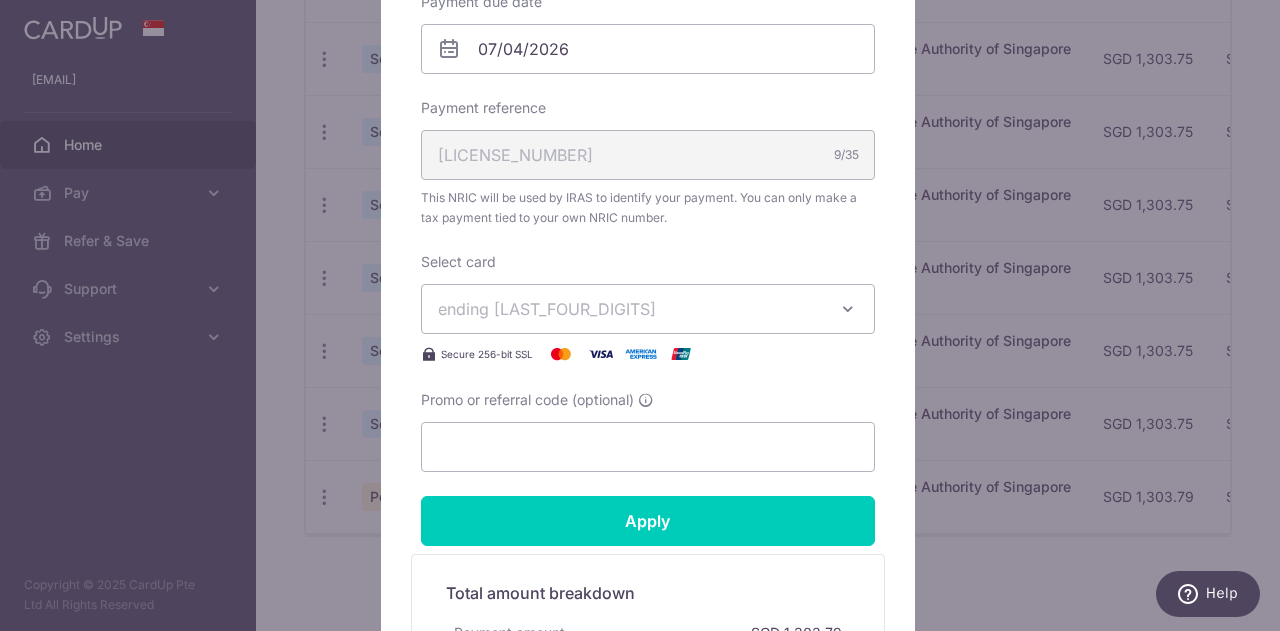 click on "ending 2005" at bounding box center (630, 309) 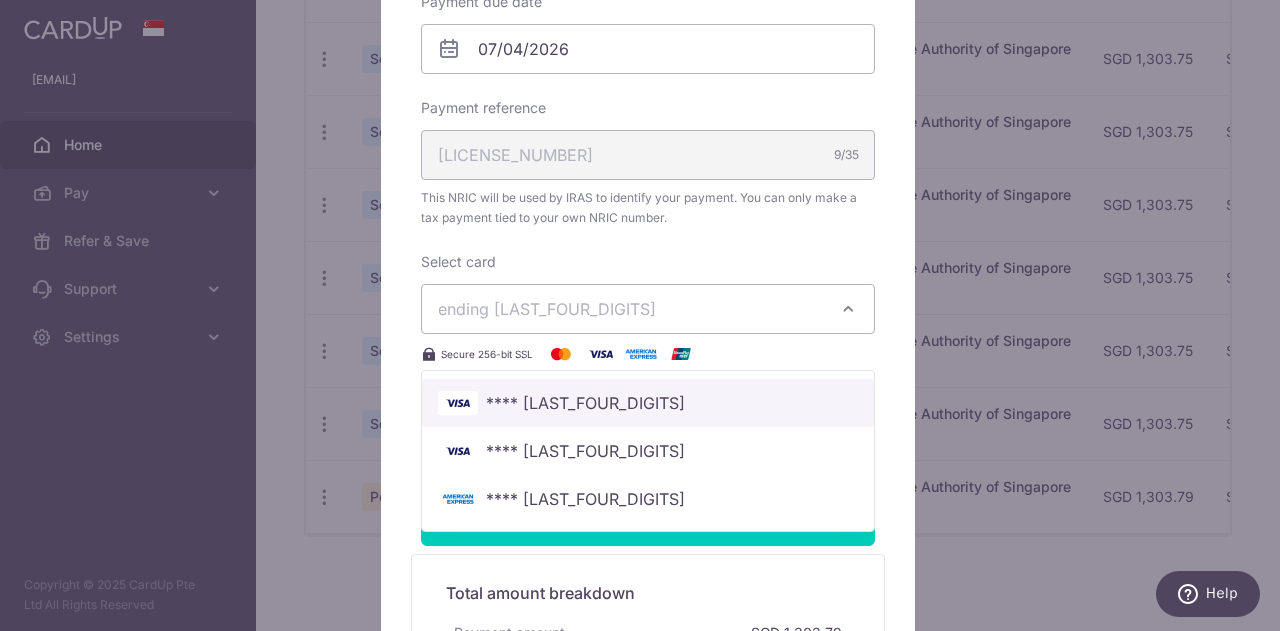 click on "**** [LAST_FOUR]" at bounding box center [648, 403] 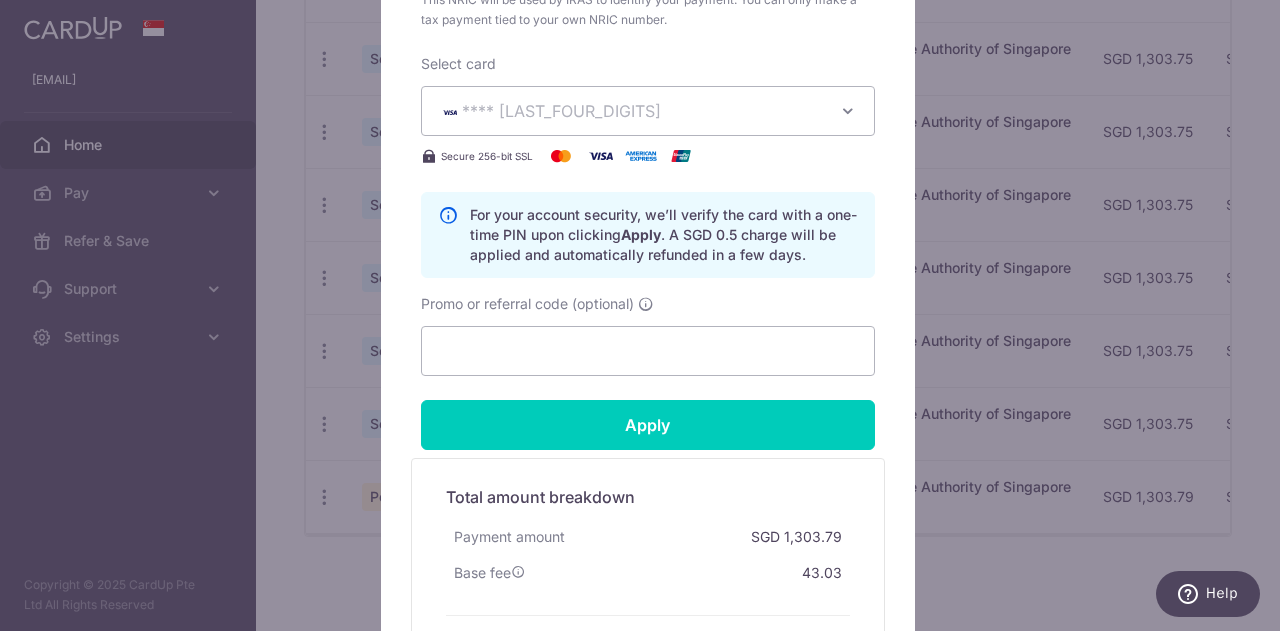 scroll, scrollTop: 877, scrollLeft: 0, axis: vertical 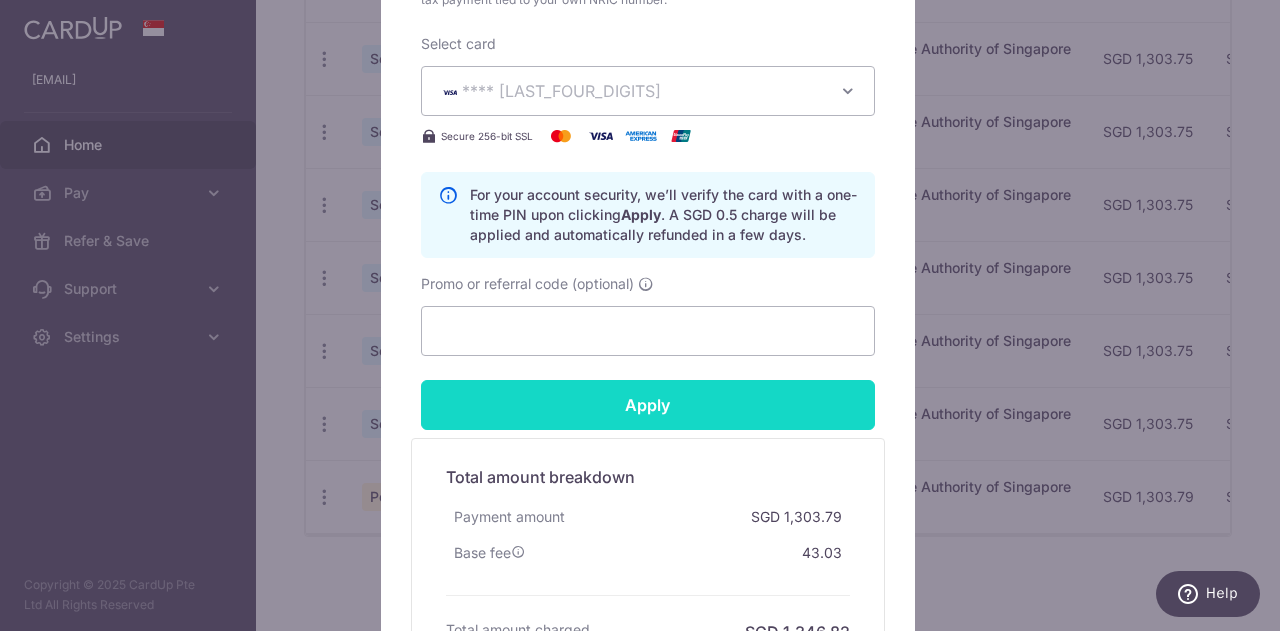 click on "Apply" at bounding box center (648, 405) 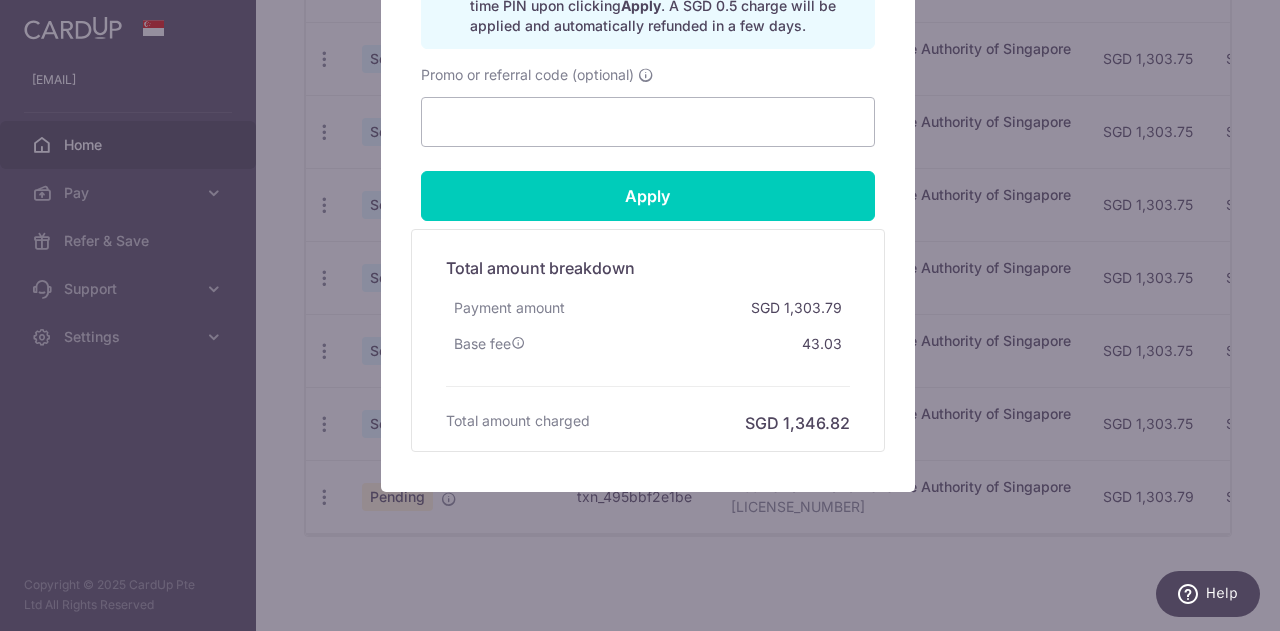 scroll, scrollTop: 0, scrollLeft: 0, axis: both 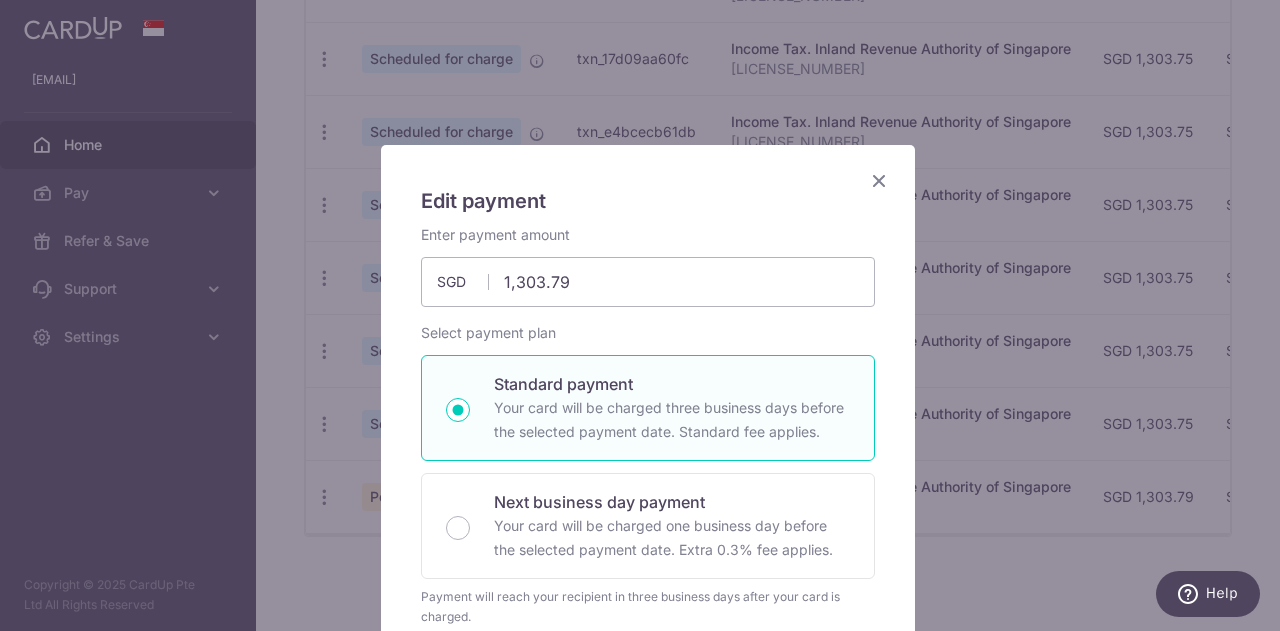 type on "Successfully Applied" 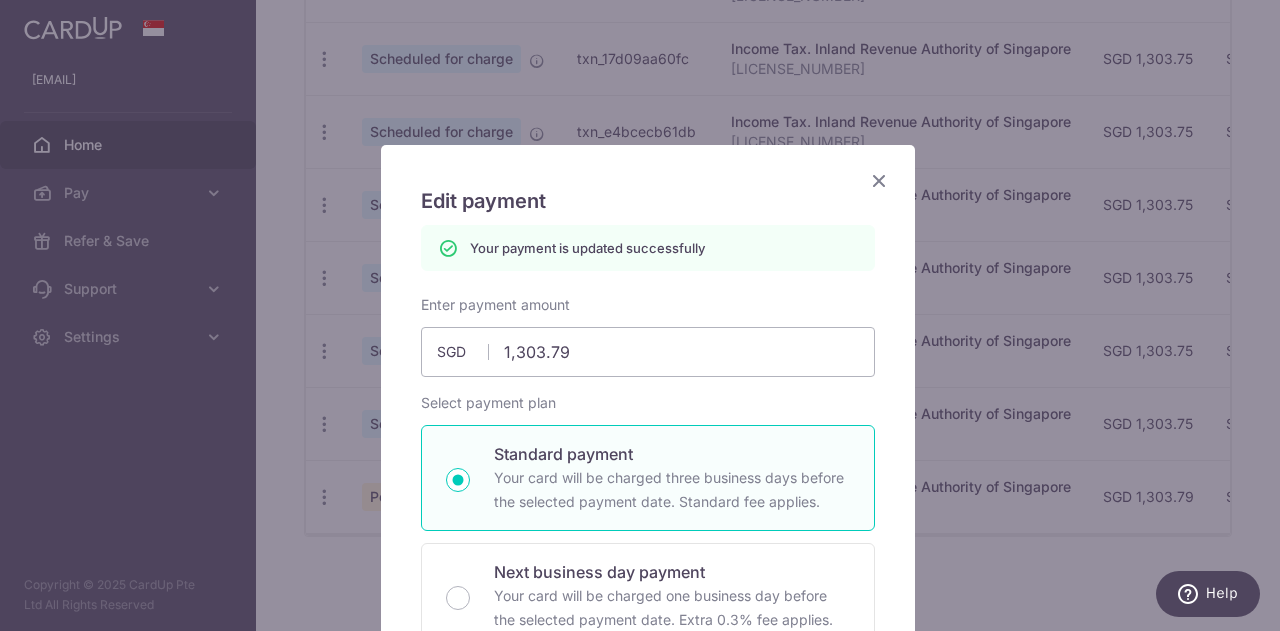 click at bounding box center [879, 180] 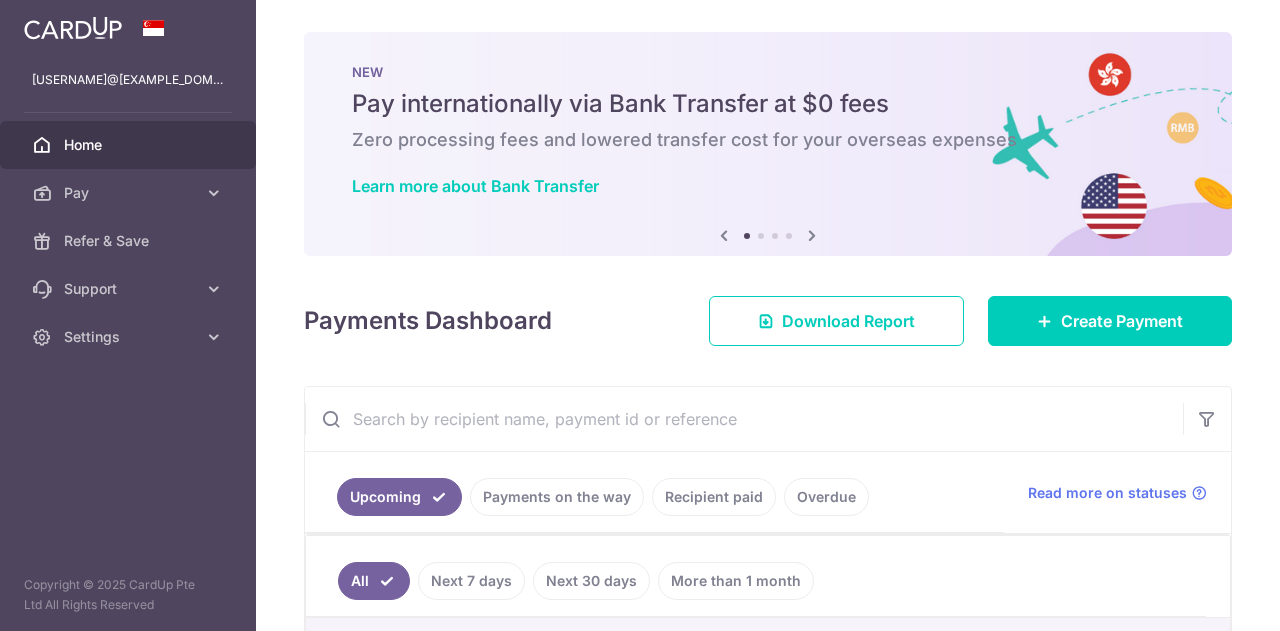 scroll, scrollTop: 0, scrollLeft: 0, axis: both 